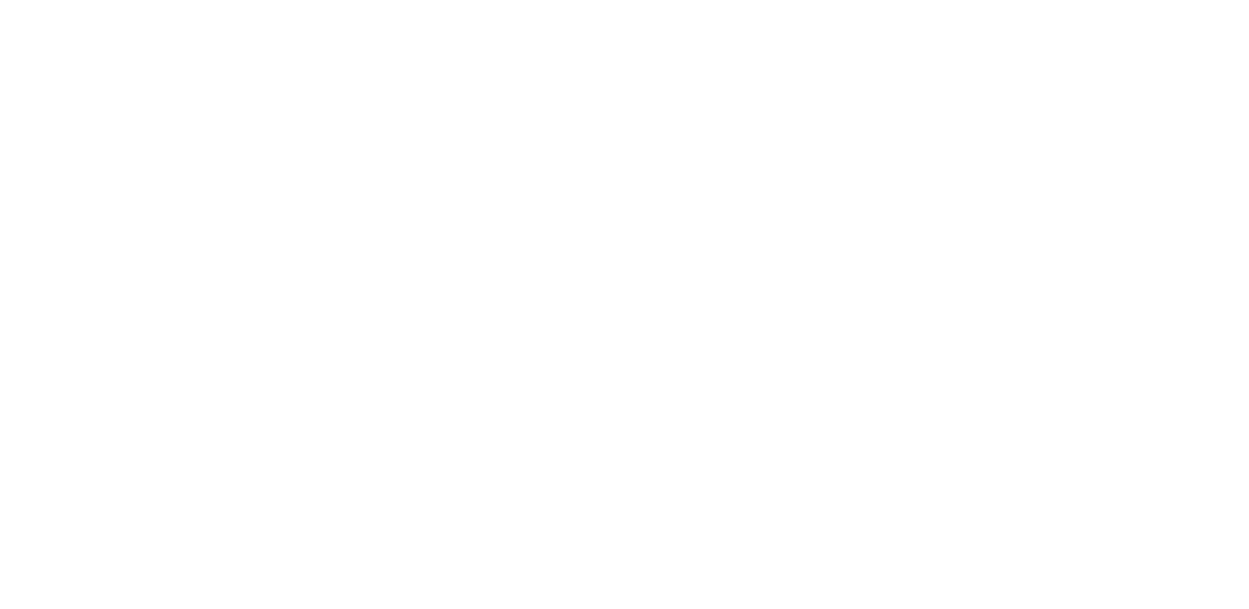 scroll, scrollTop: 0, scrollLeft: 0, axis: both 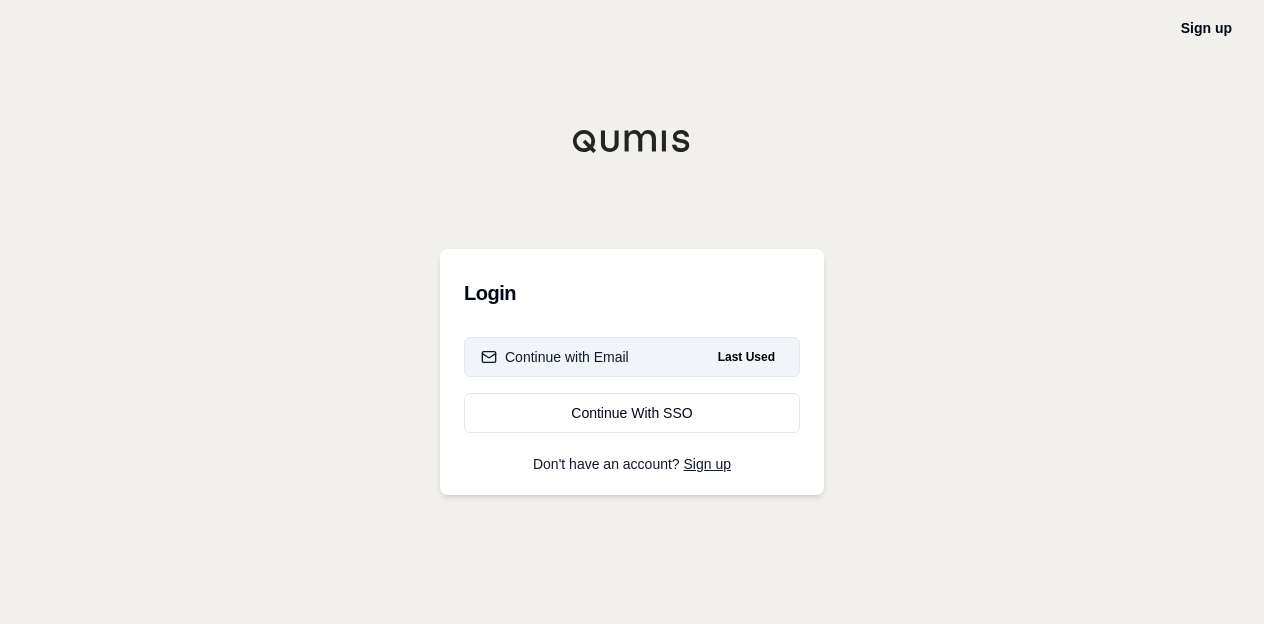 click on "Continue with Email Last Used" at bounding box center (632, 357) 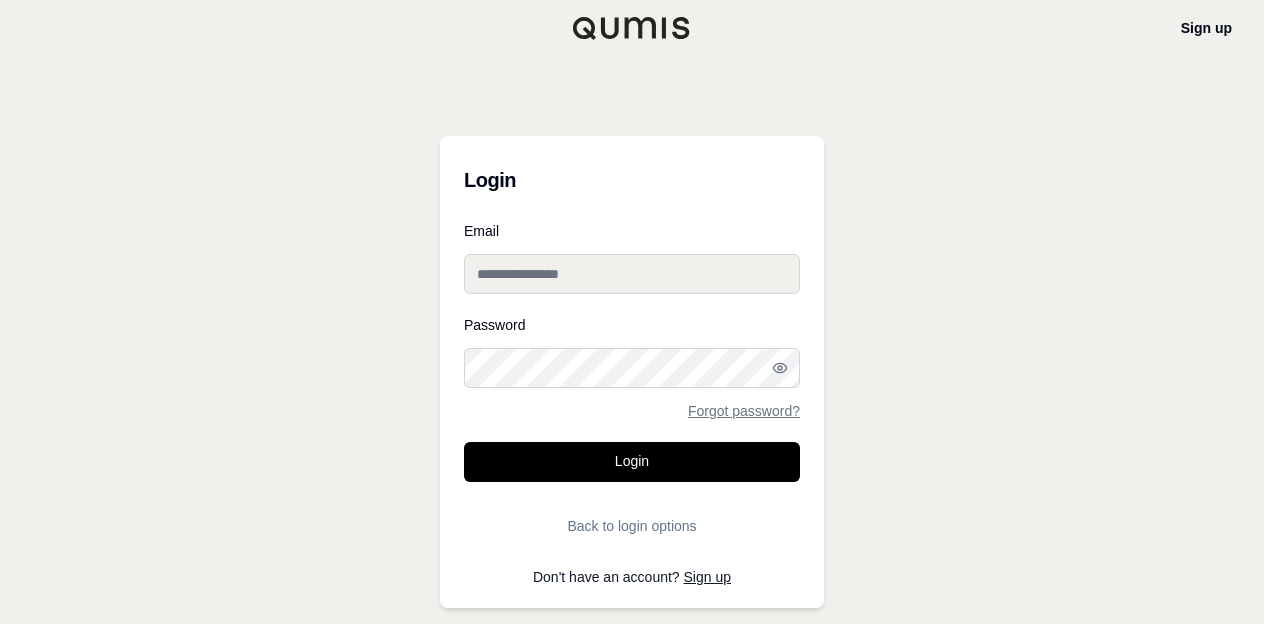 type on "**********" 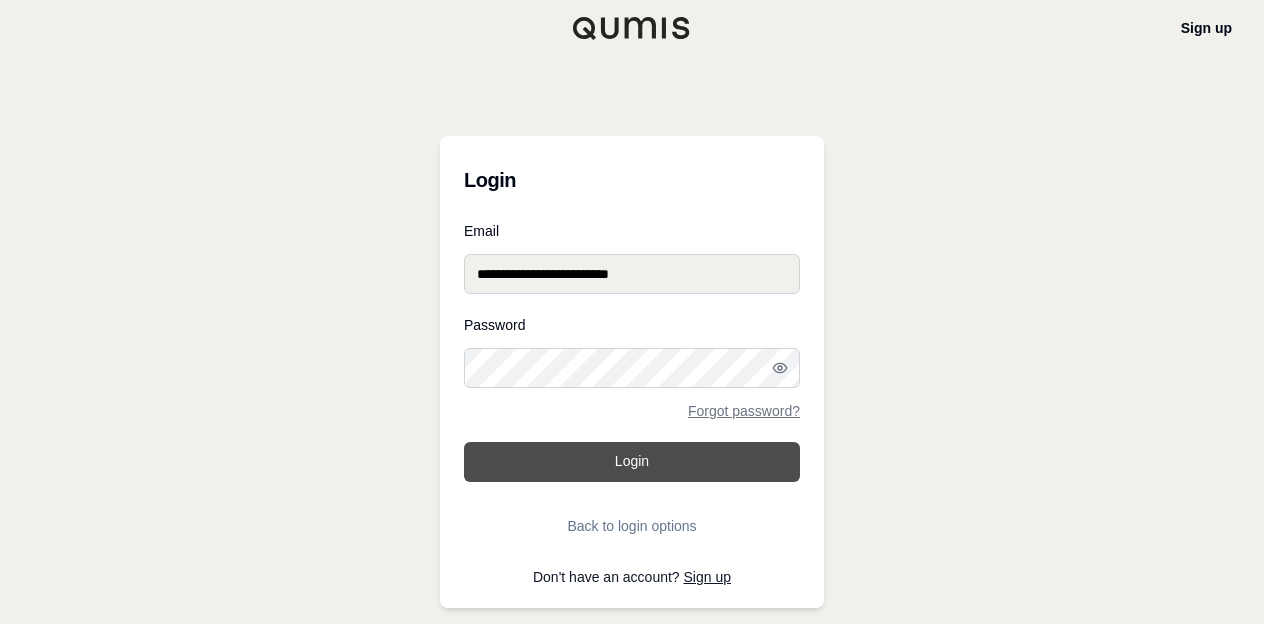 click on "Login" at bounding box center [632, 462] 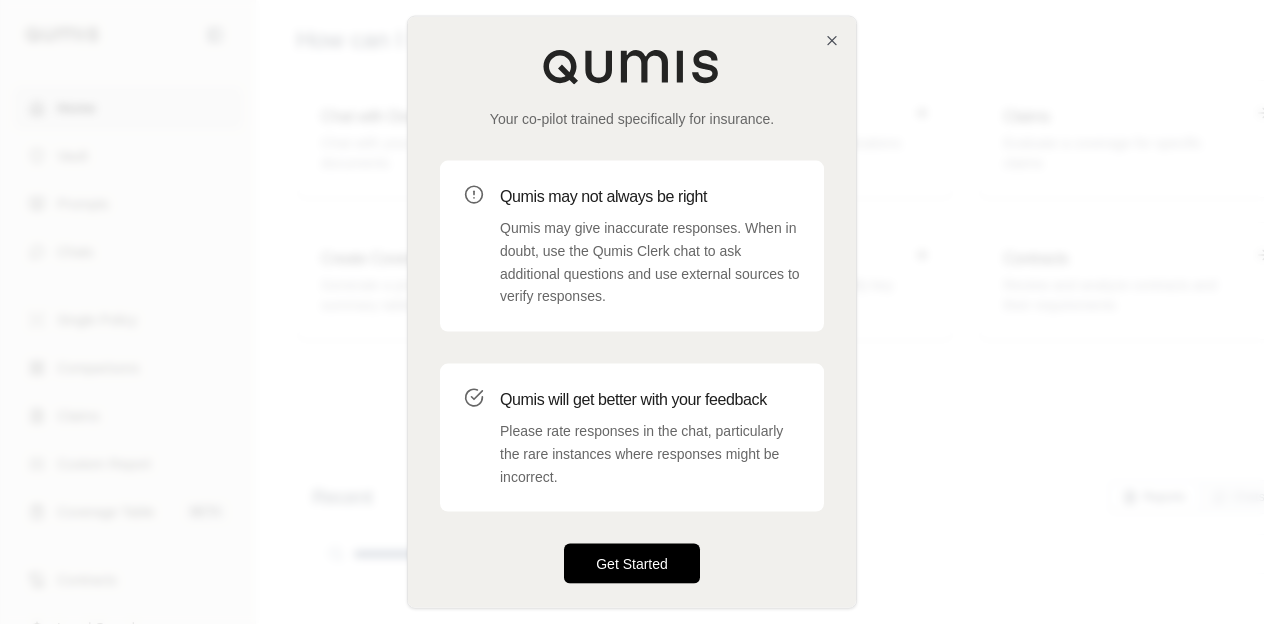 click on "Get Started" at bounding box center (632, 564) 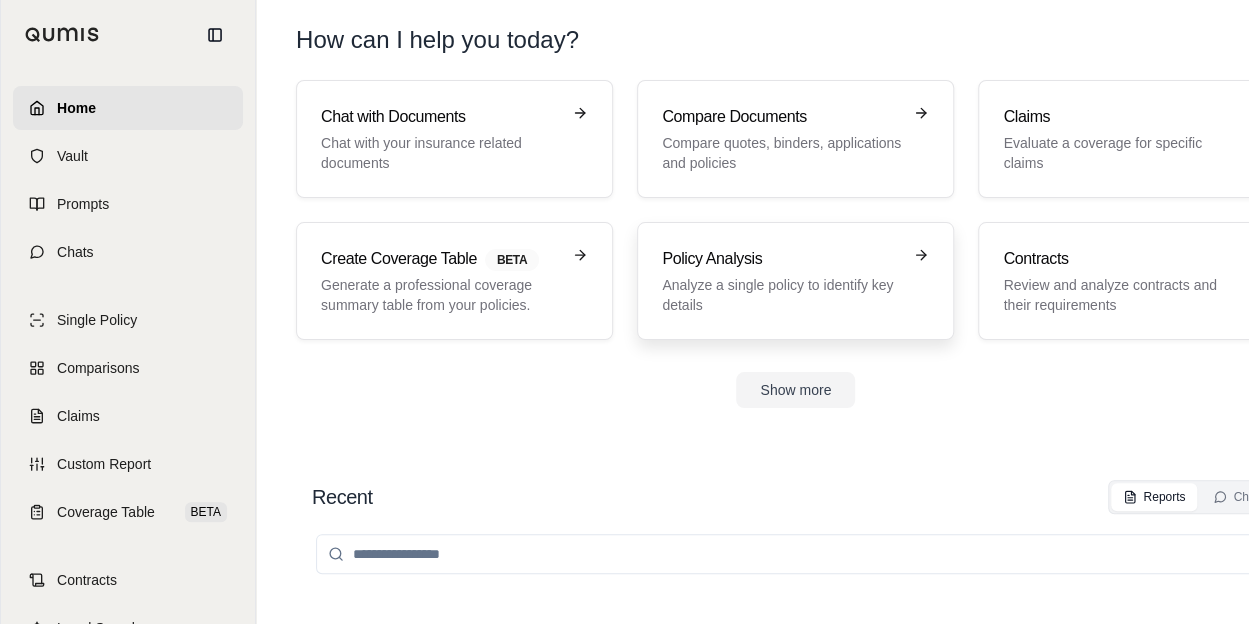 click on "Analyze a single policy to identify key details" at bounding box center [781, 295] 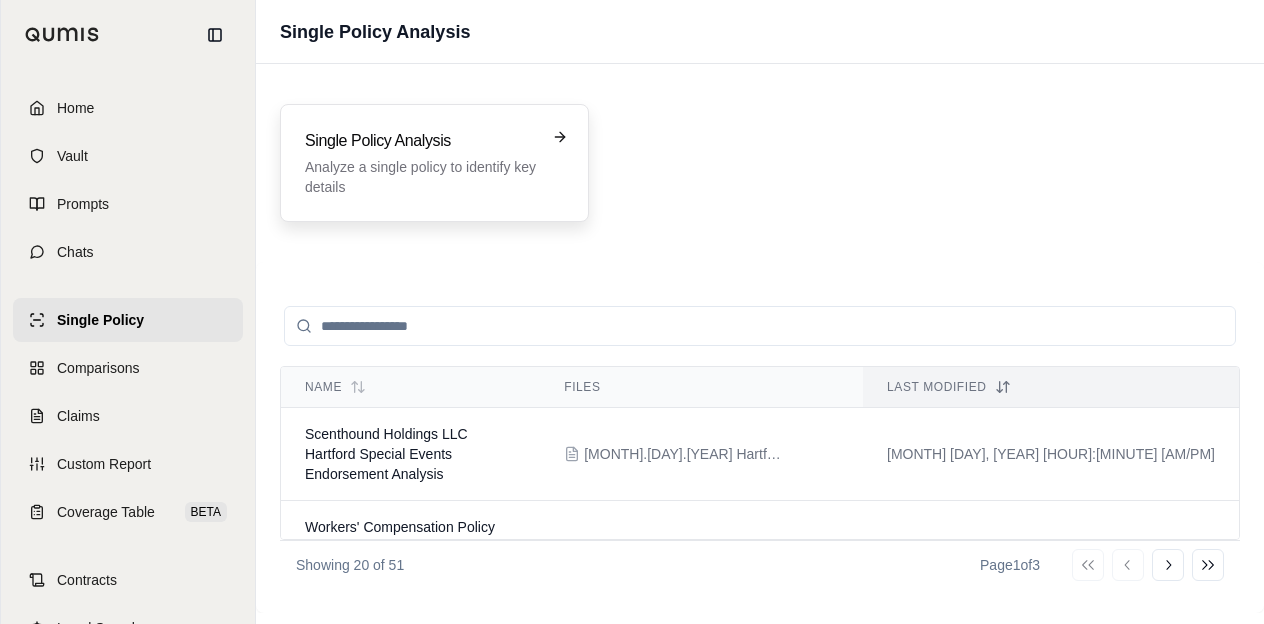 click on "Analyze a single policy to identify key details" at bounding box center (420, 177) 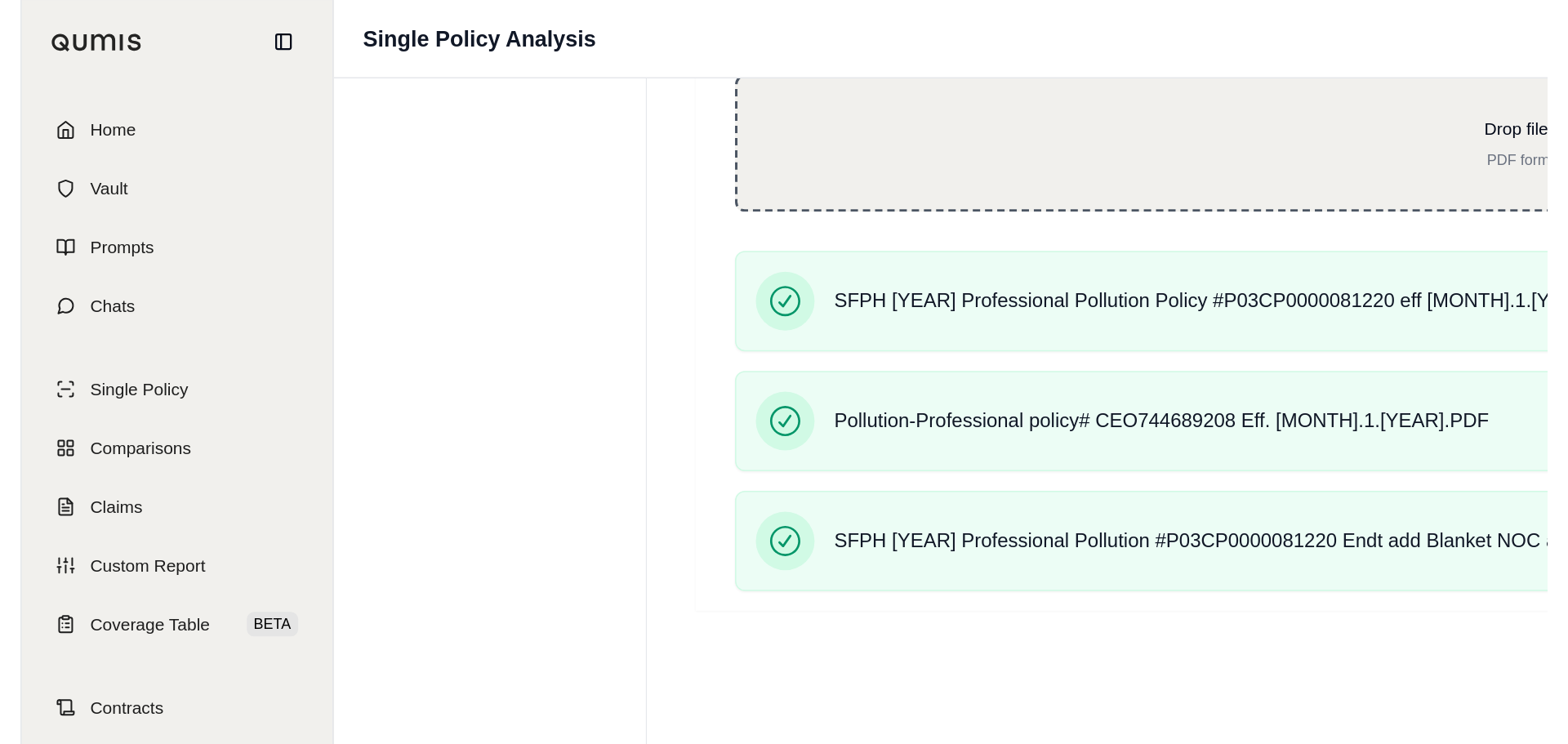 scroll, scrollTop: 0, scrollLeft: 0, axis: both 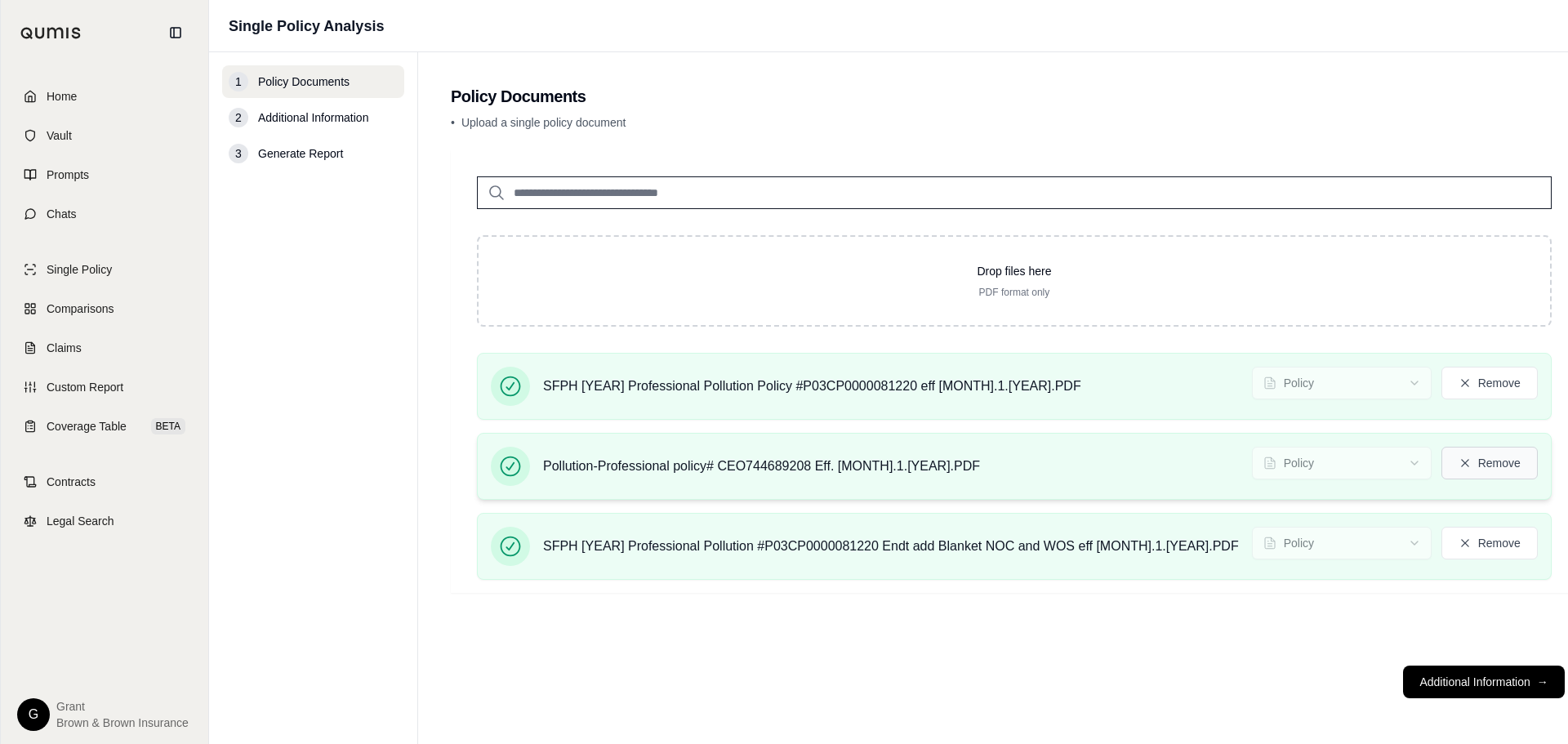 click on "Remove" at bounding box center [1490, 463] 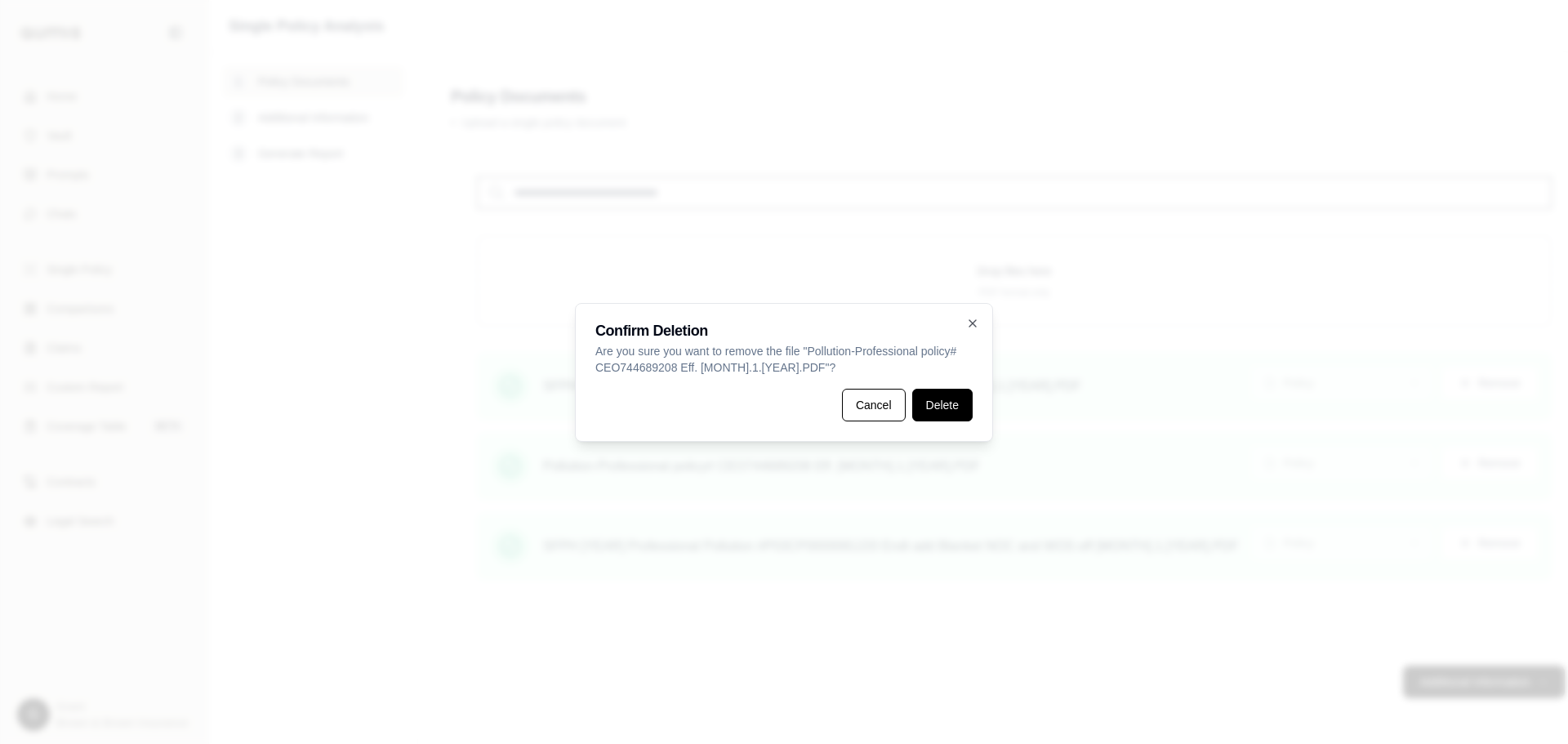click on "Delete" at bounding box center (942, 405) 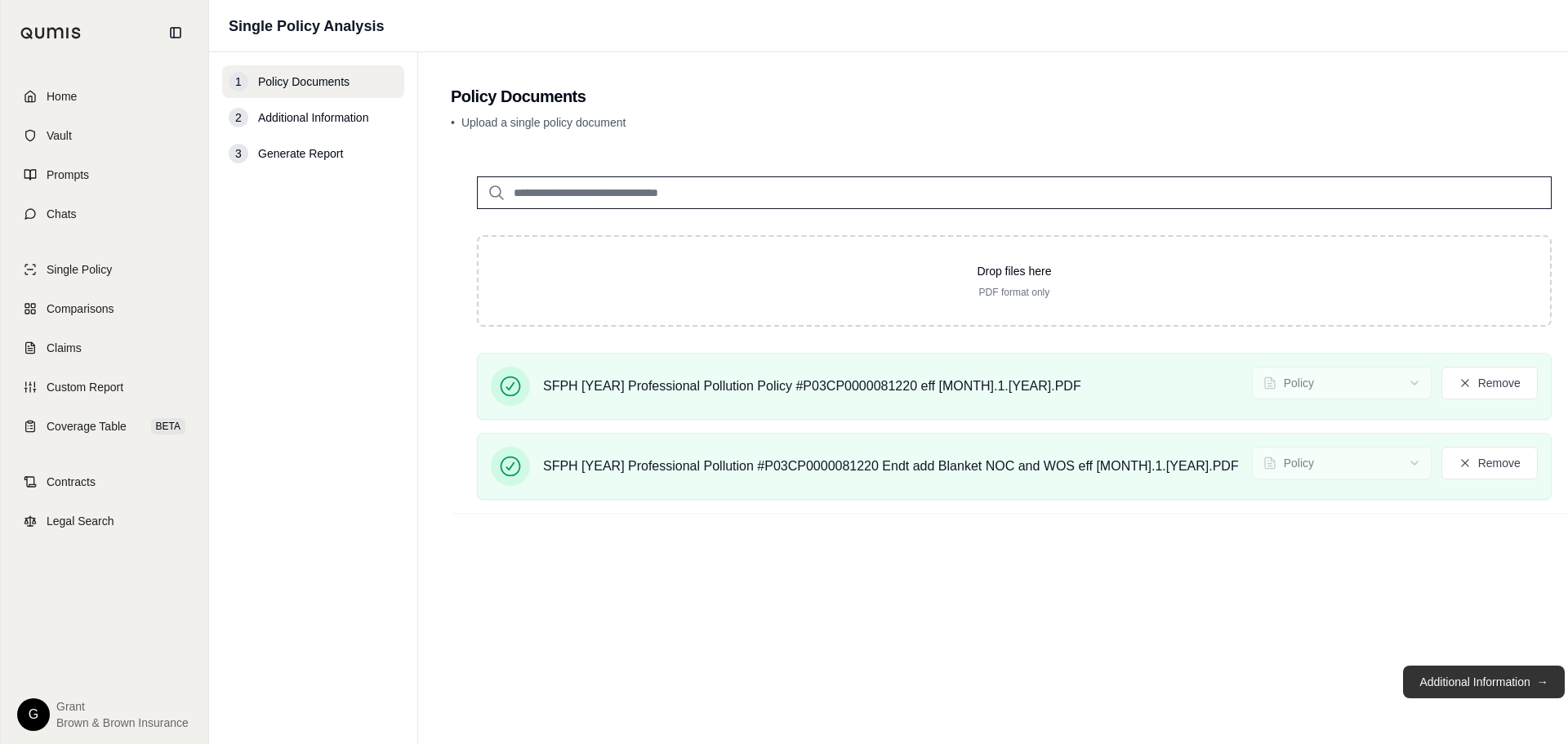 click on "Additional Information →" at bounding box center [1483, 682] 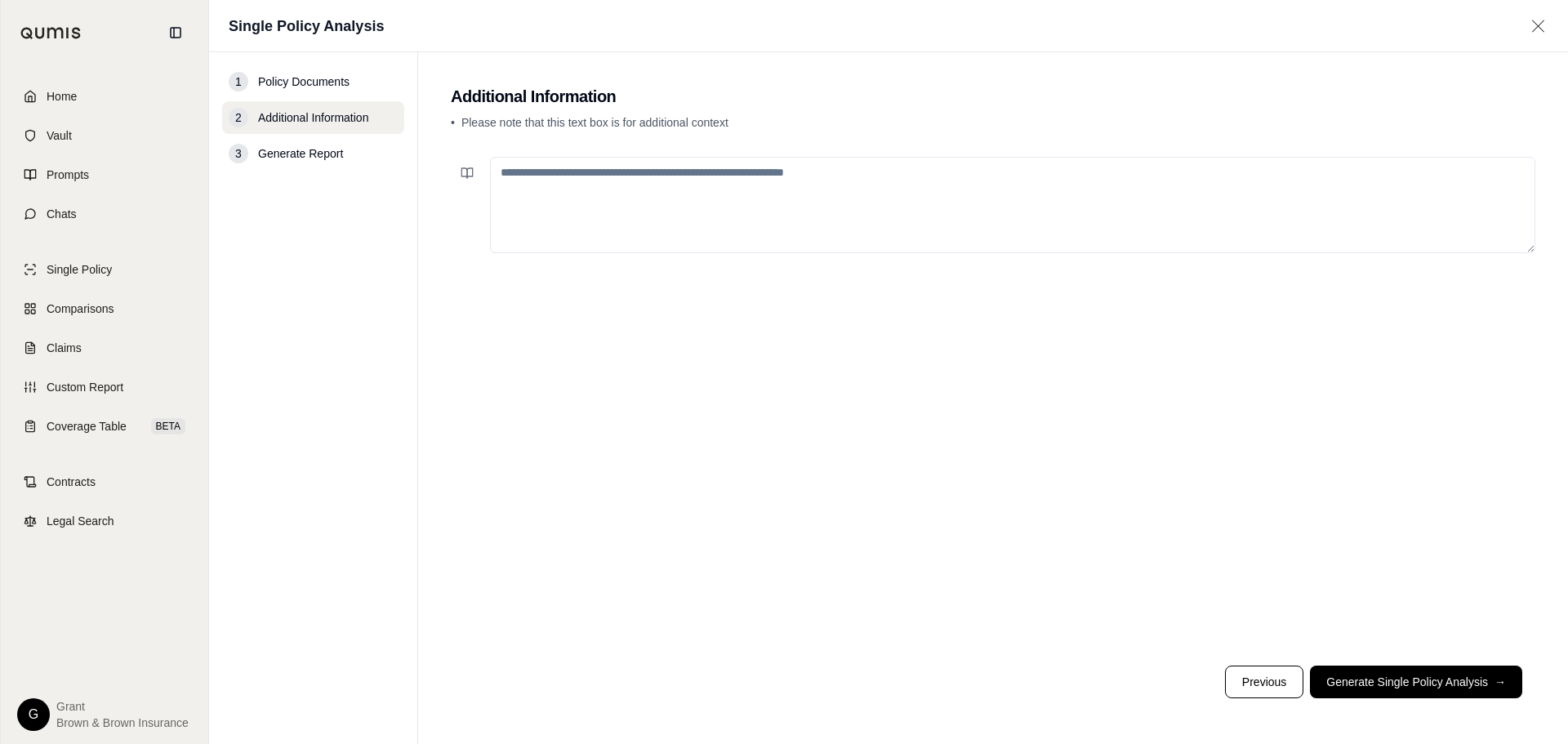 click at bounding box center (1013, 205) 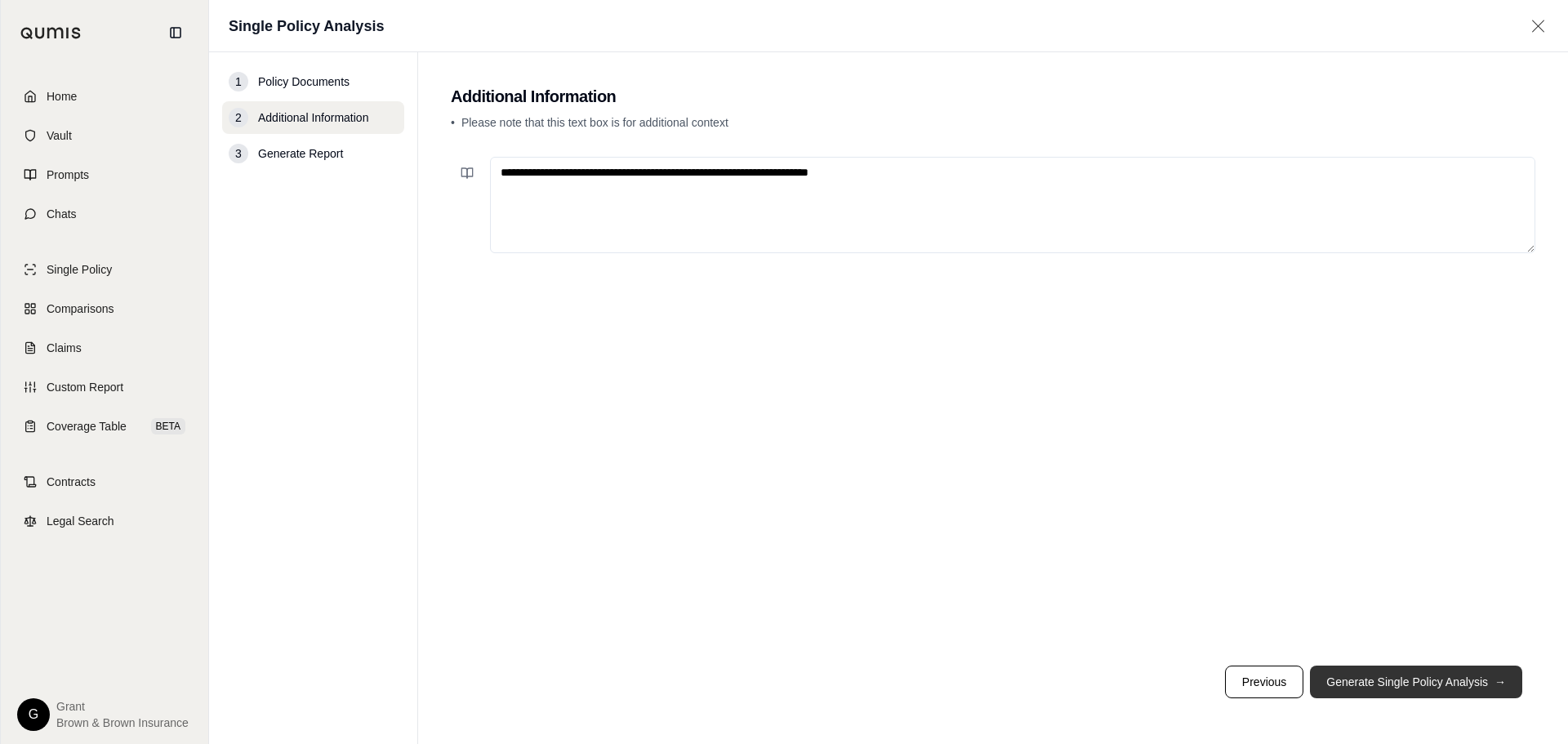 type on "**********" 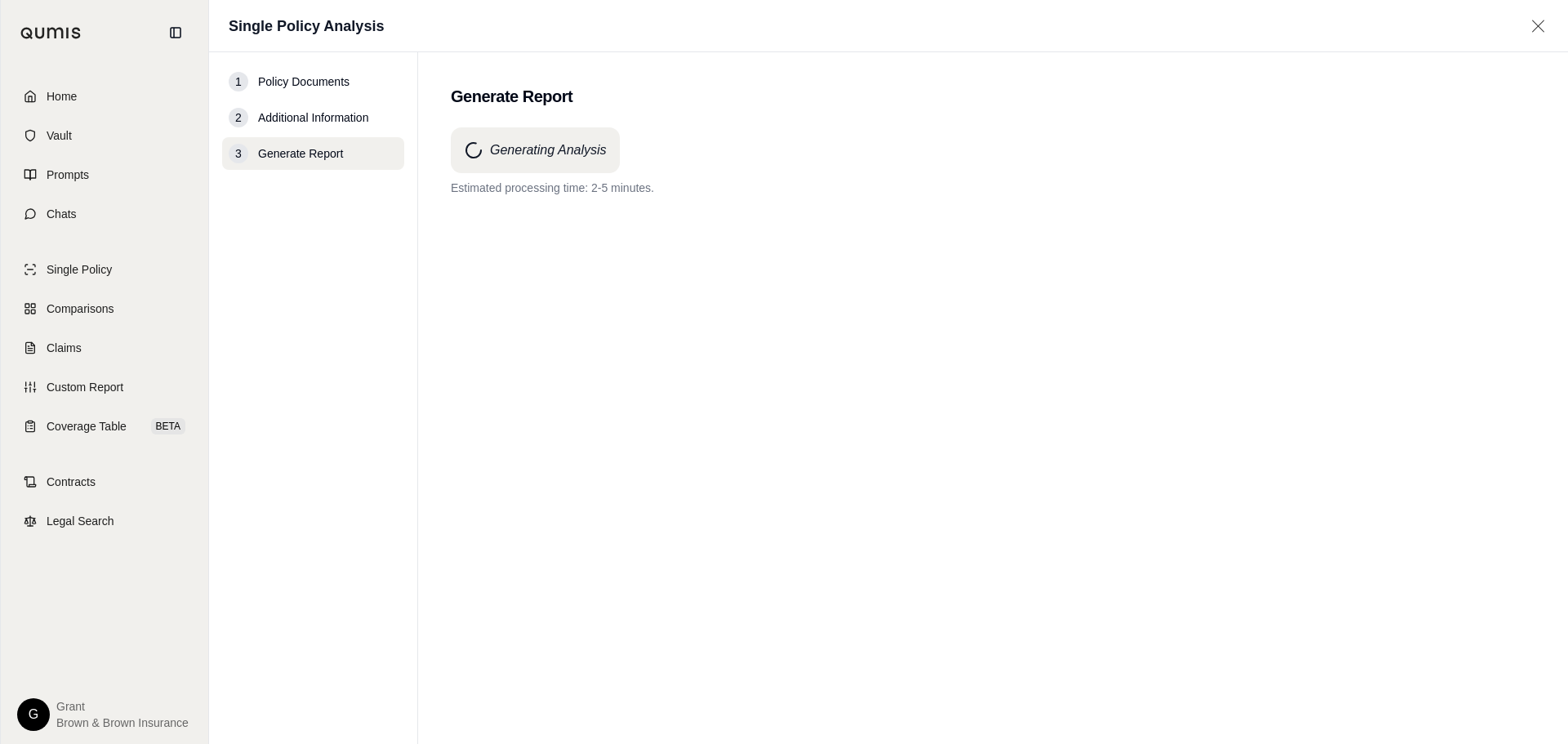 click on "Generating Analysis Estimated processing time: 2-5 minutes." at bounding box center (993, 406) 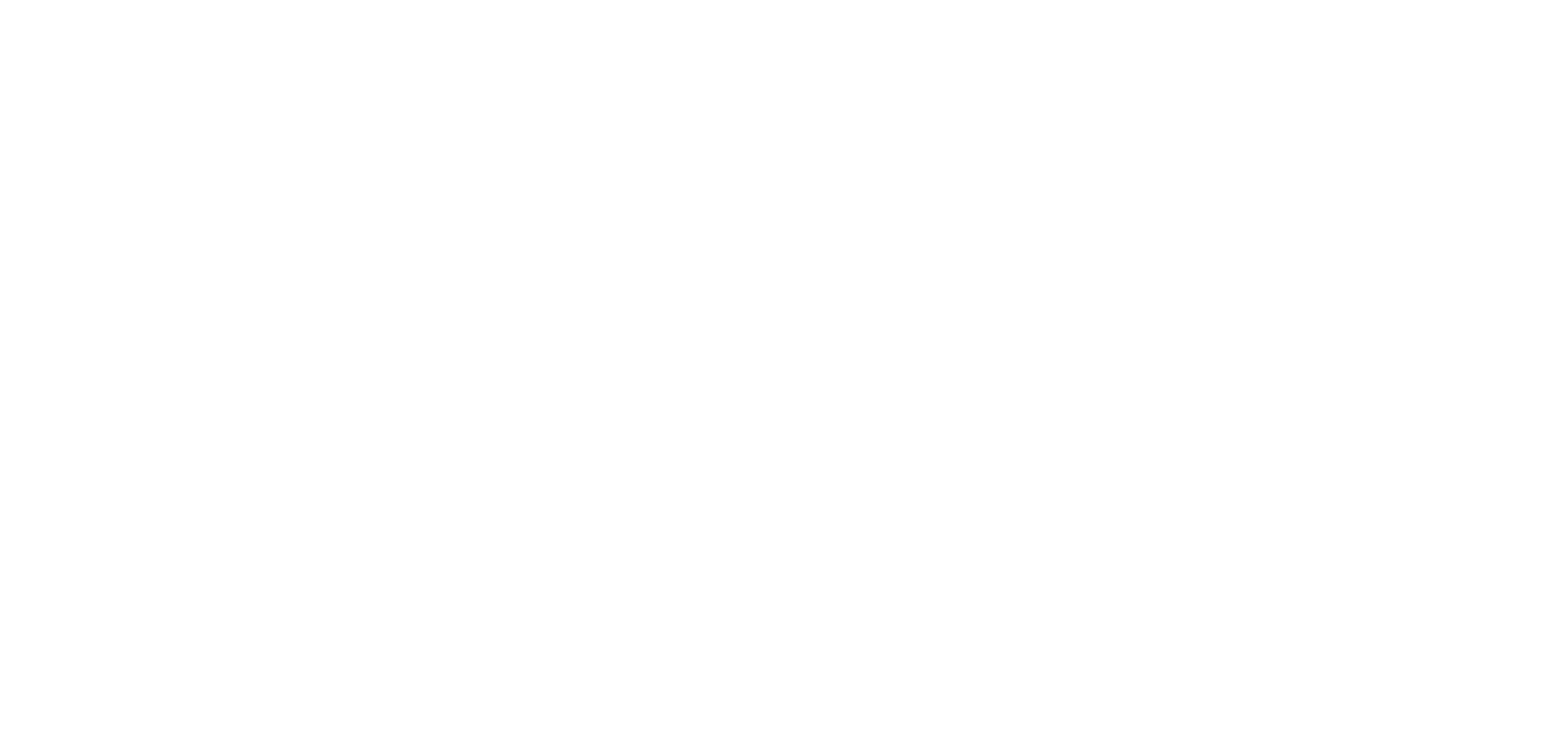 scroll, scrollTop: 0, scrollLeft: 0, axis: both 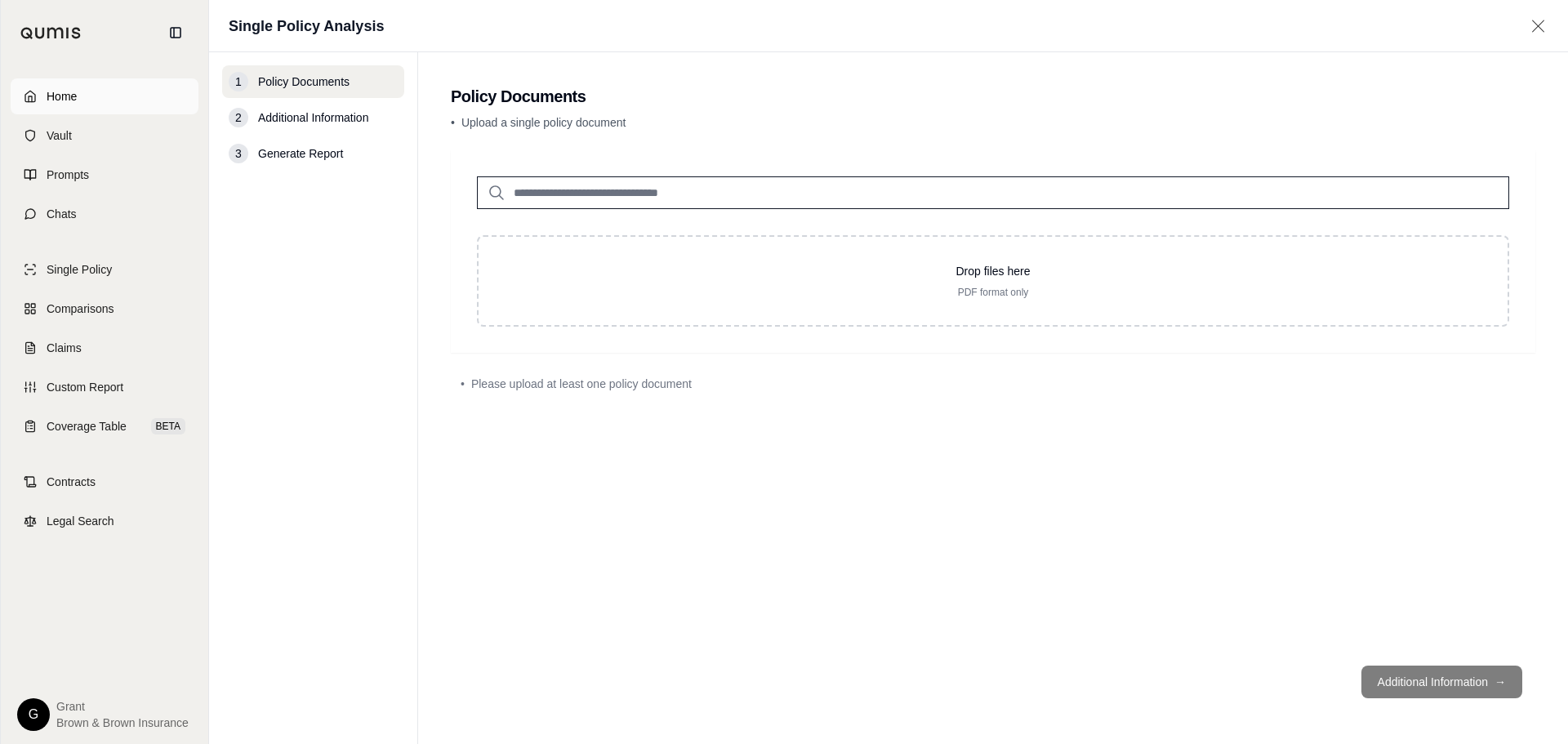 click on "Home" at bounding box center [61, 96] 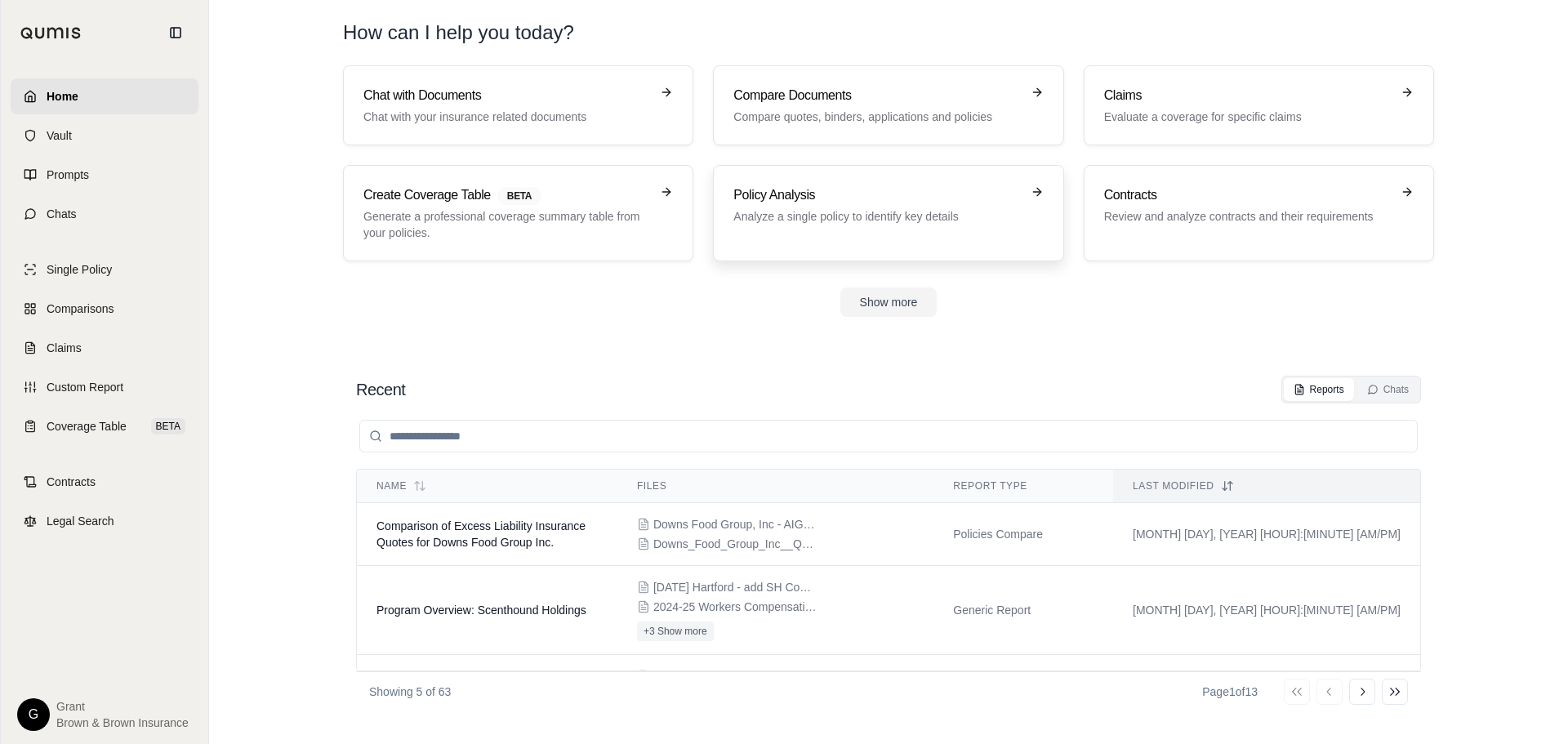 click on "Analyze a single policy to identify key details" at bounding box center [876, 216] 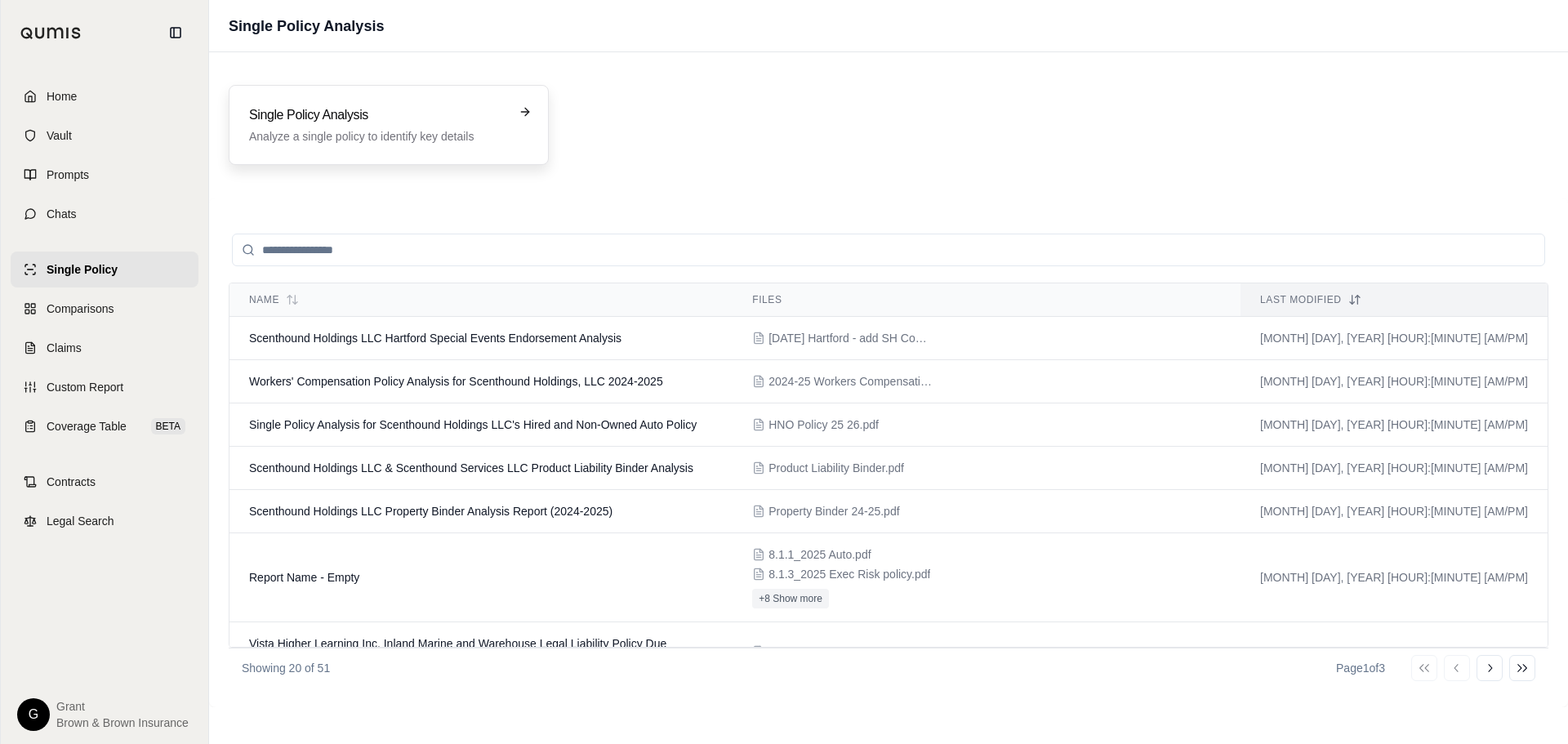 click on "Single Policy Analysis Analyze a single policy to identify key details" at bounding box center [377, 125] 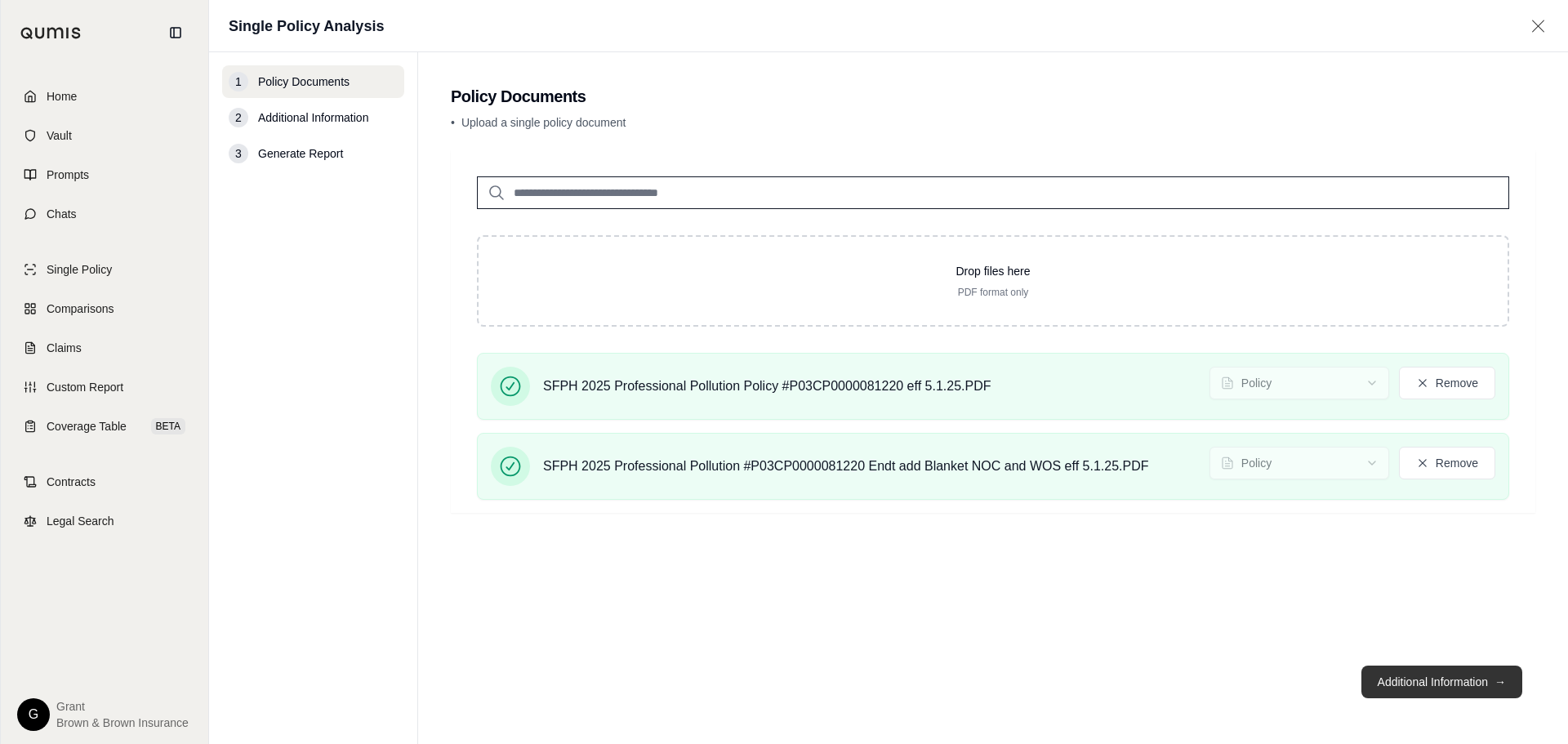 click on "Additional Information →" at bounding box center [1441, 682] 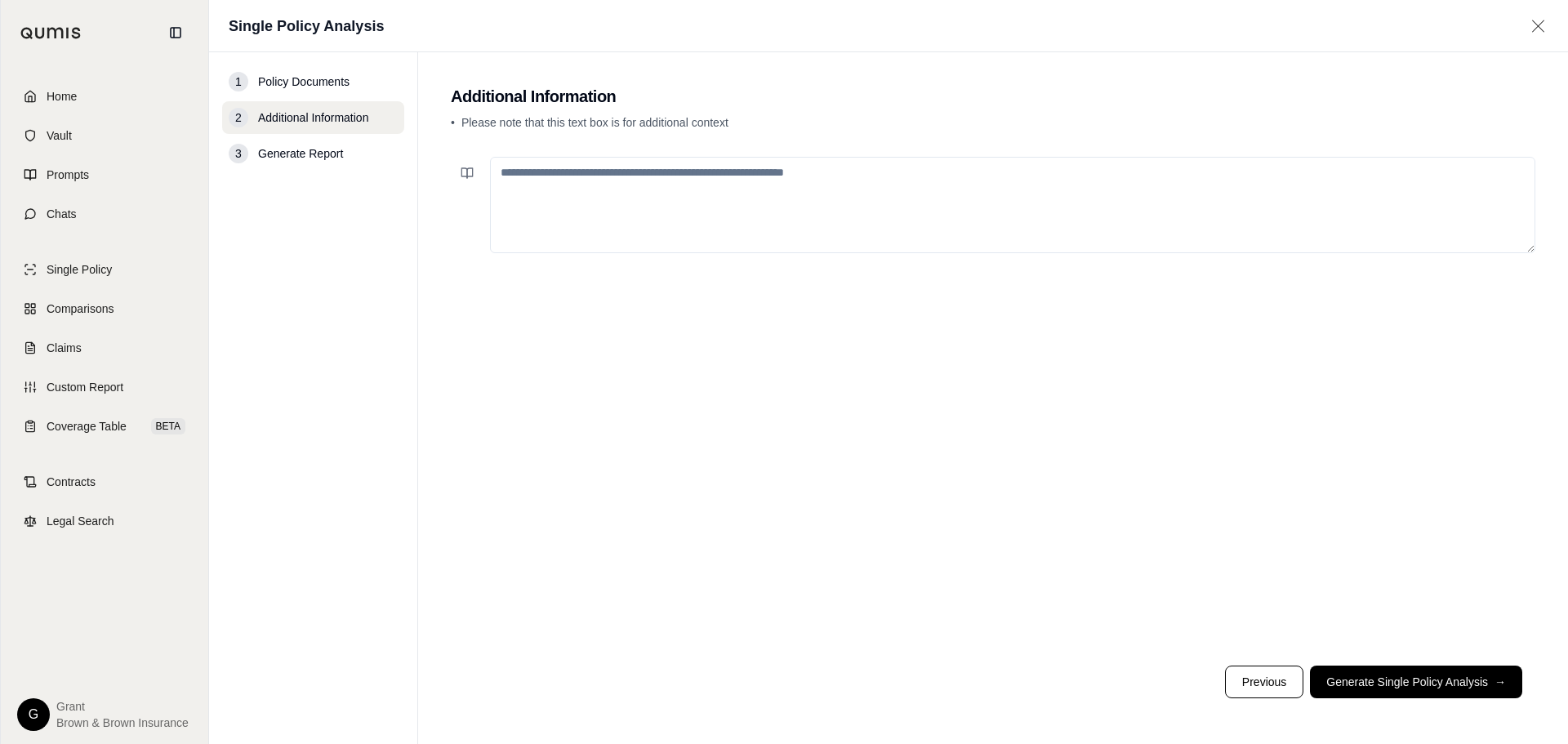 click at bounding box center (1013, 205) 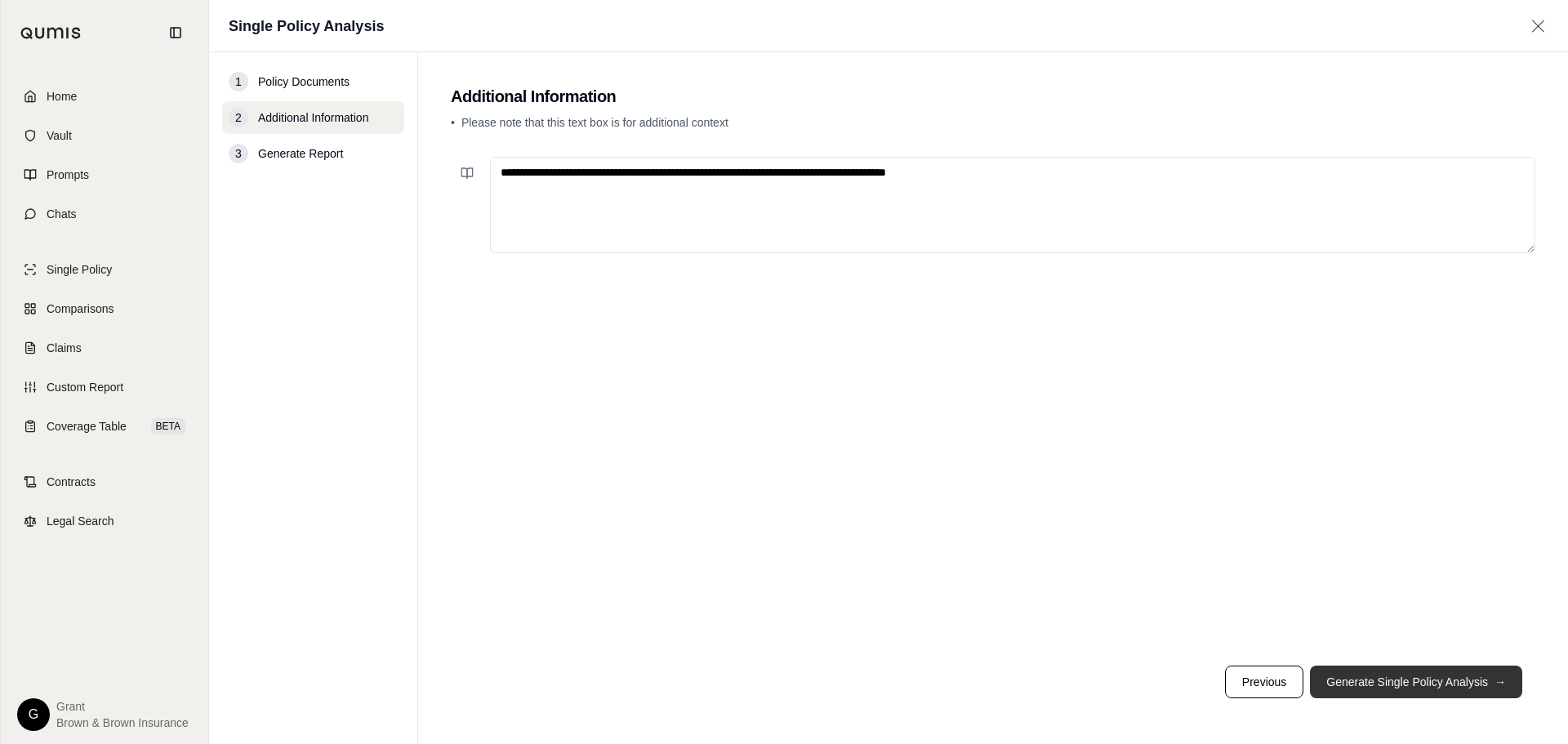 type on "**********" 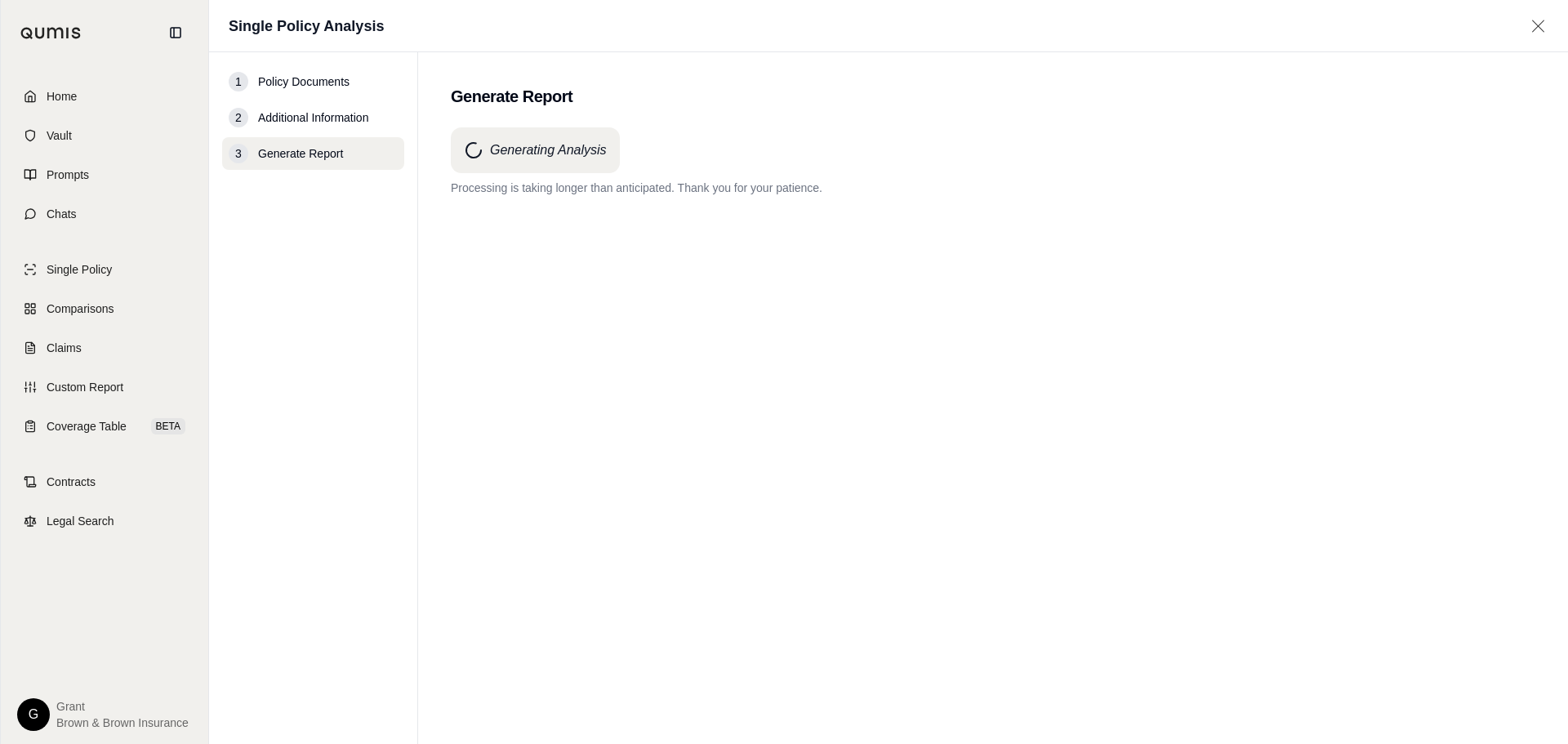 click on "Generating Analysis Processing is taking longer than anticipated. Thank you for your patience." at bounding box center (993, 406) 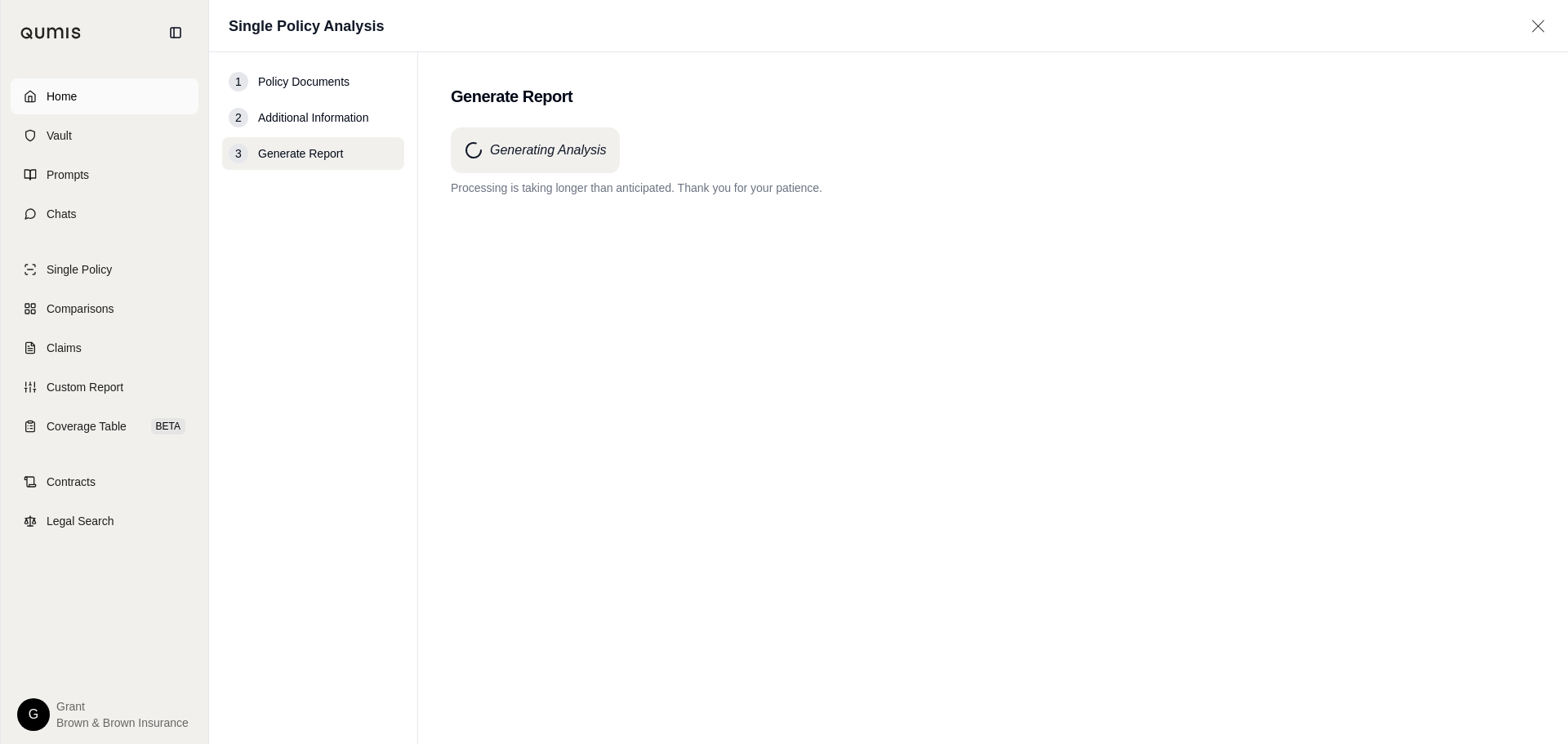 click on "Home" at bounding box center [105, 96] 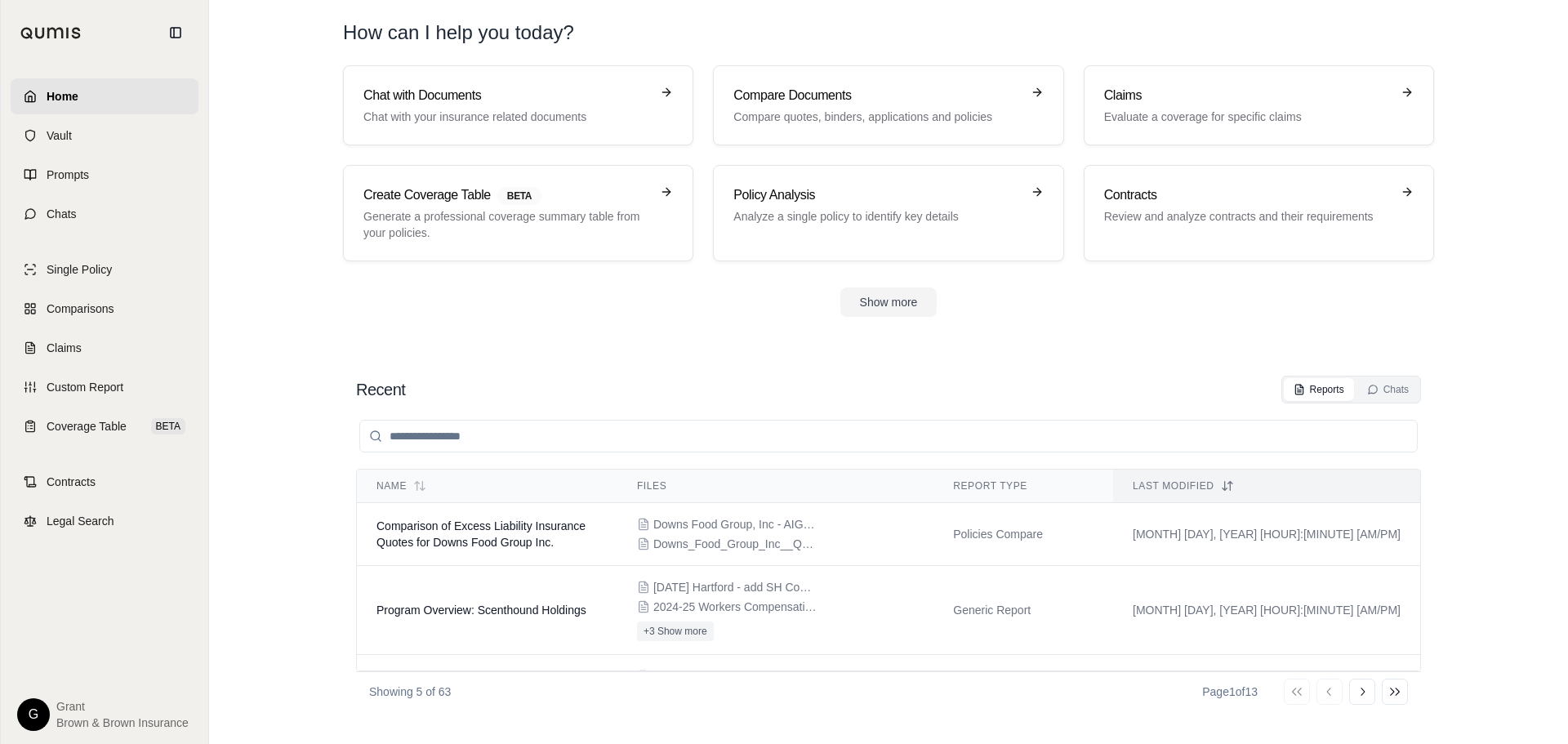 click on "Home Vault Prompts Chats Single Policy Comparisons Claims Custom Report Coverage Table BETA Contracts Legal Search G [FIRST] [LAST] Insurance How can I help you today? Chat with Documents Chat with your insurance related documents Compare Documents Compare quotes, binders, applications and policies Claims Evaluate a coverage for specific claims Create Coverage Table BETA Generate a professional coverage summary table from your policies. Policy Analysis Analyze a single policy to identify key details Contracts Review and analyze contracts and their requirements Show more Recent Reports Chats Name Files Report Type Last modified Comparison of Excess Liability Insurance Quotes for Downs Food Group Inc. Downs Food Group, Inc - AIG Quoet - $5M x $10M.pdf Downs_Food_Group_Inc__Quote.PDF Policies Compare [MONTH] [DAY], [YEAR] [HOUR]:[MINUTE] [AM/PM] Program Overview: Scenthound Holdings [DATE] Hartford - add SH Conference Event to policy.pdf 2024-25 Workers Compensation Policy .pdf +3 Show more Generic Report +3 Show more" at bounding box center [784, 372] 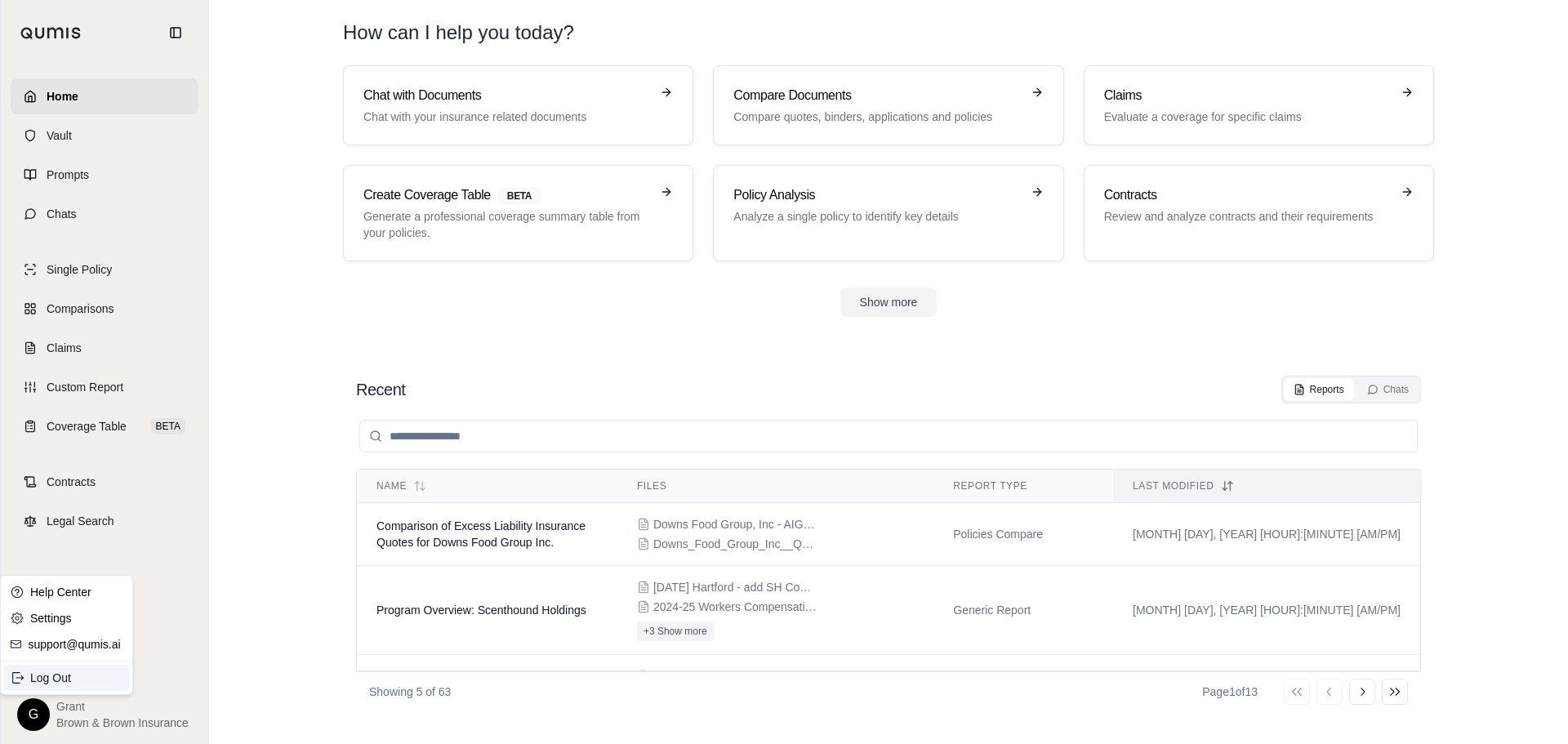 click on "Log Out" at bounding box center [66, 678] 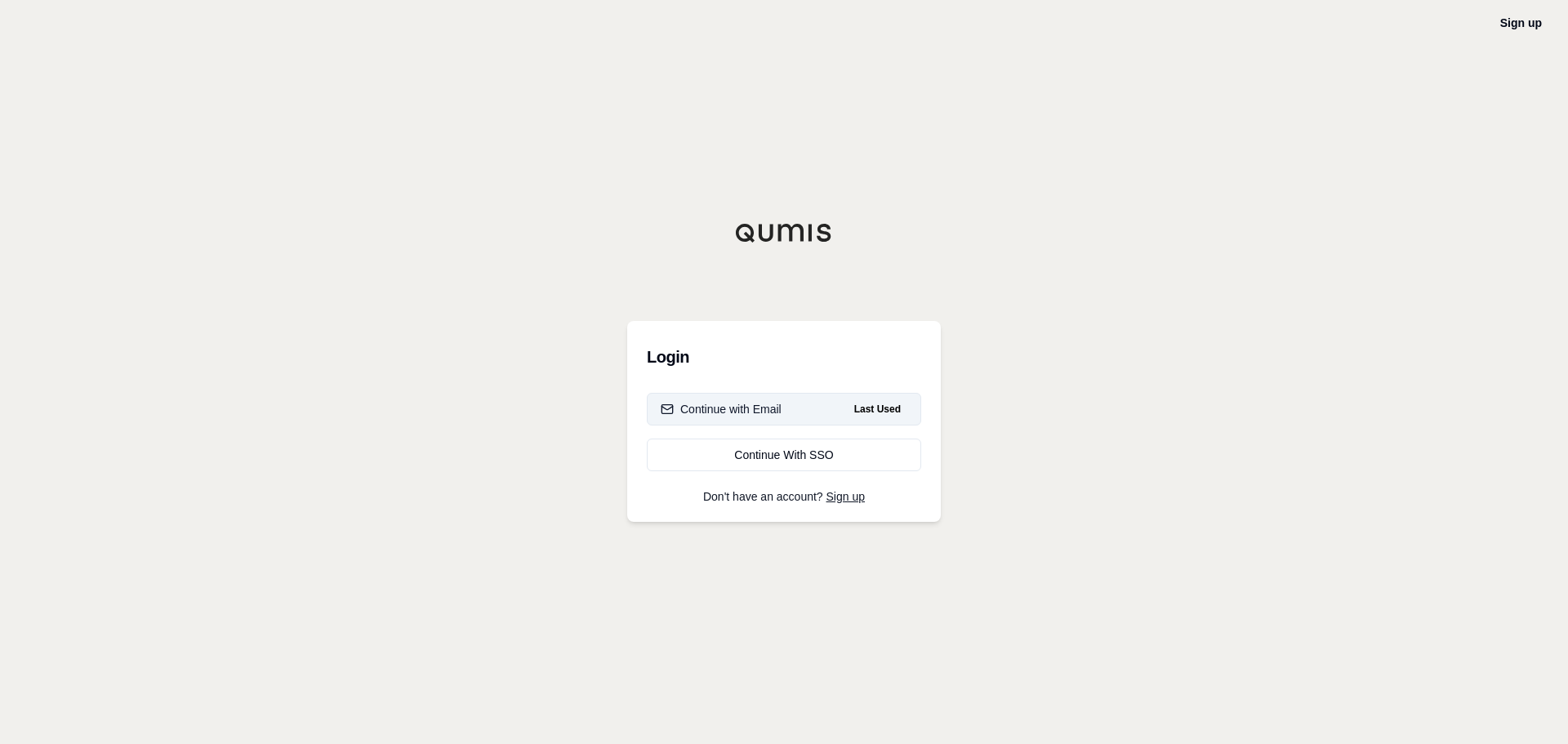 click on "Continue with Email Last Used" at bounding box center [784, 409] 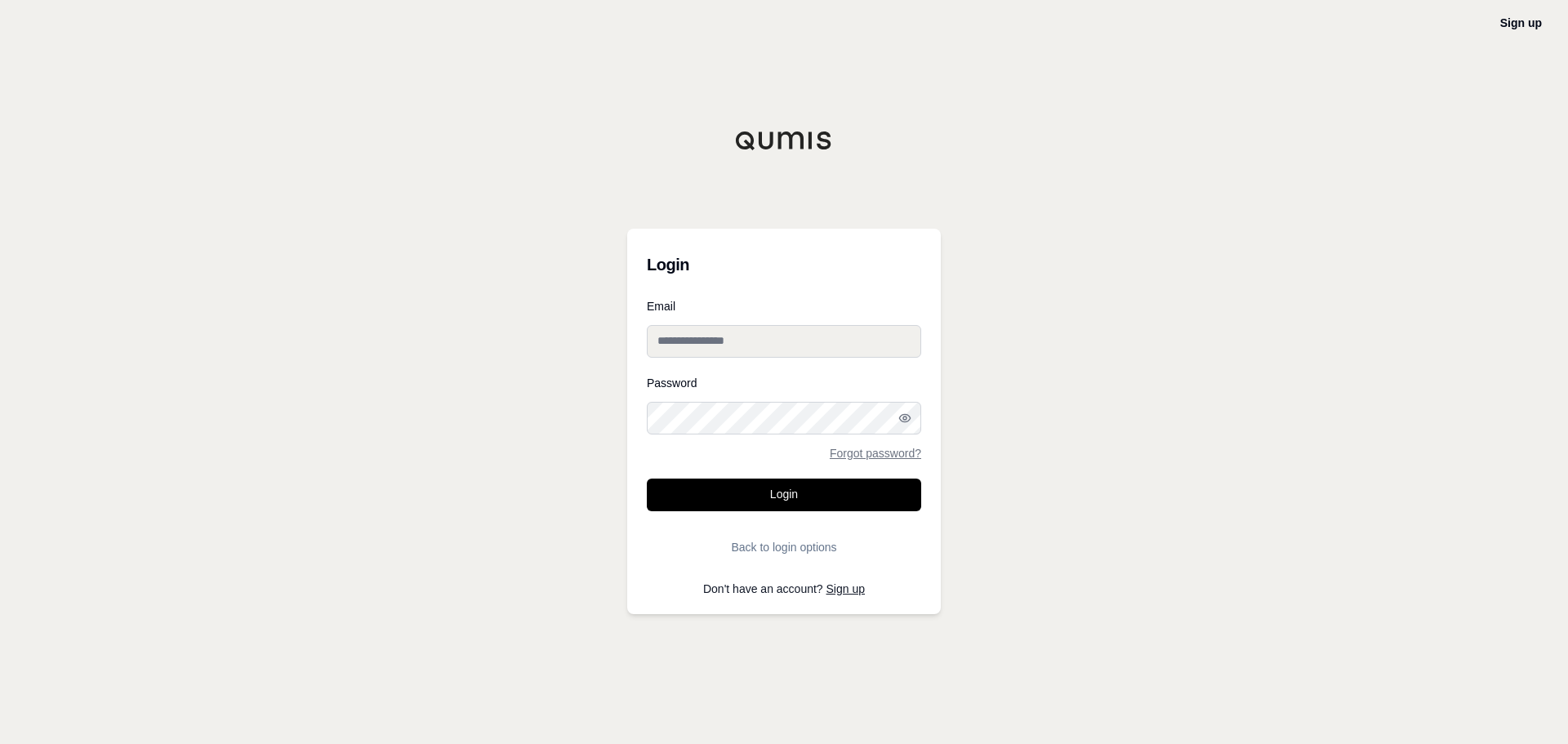 type on "**********" 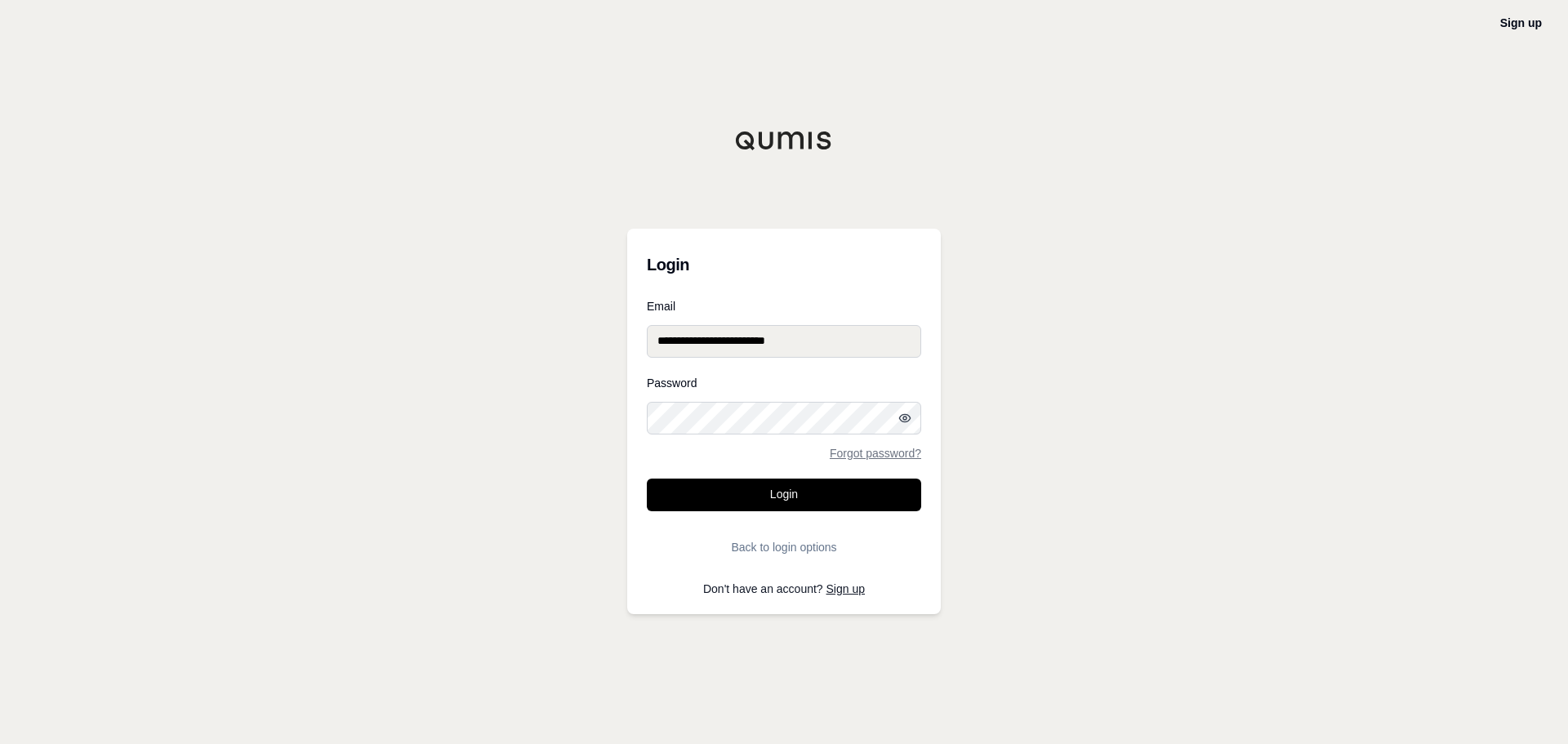 click 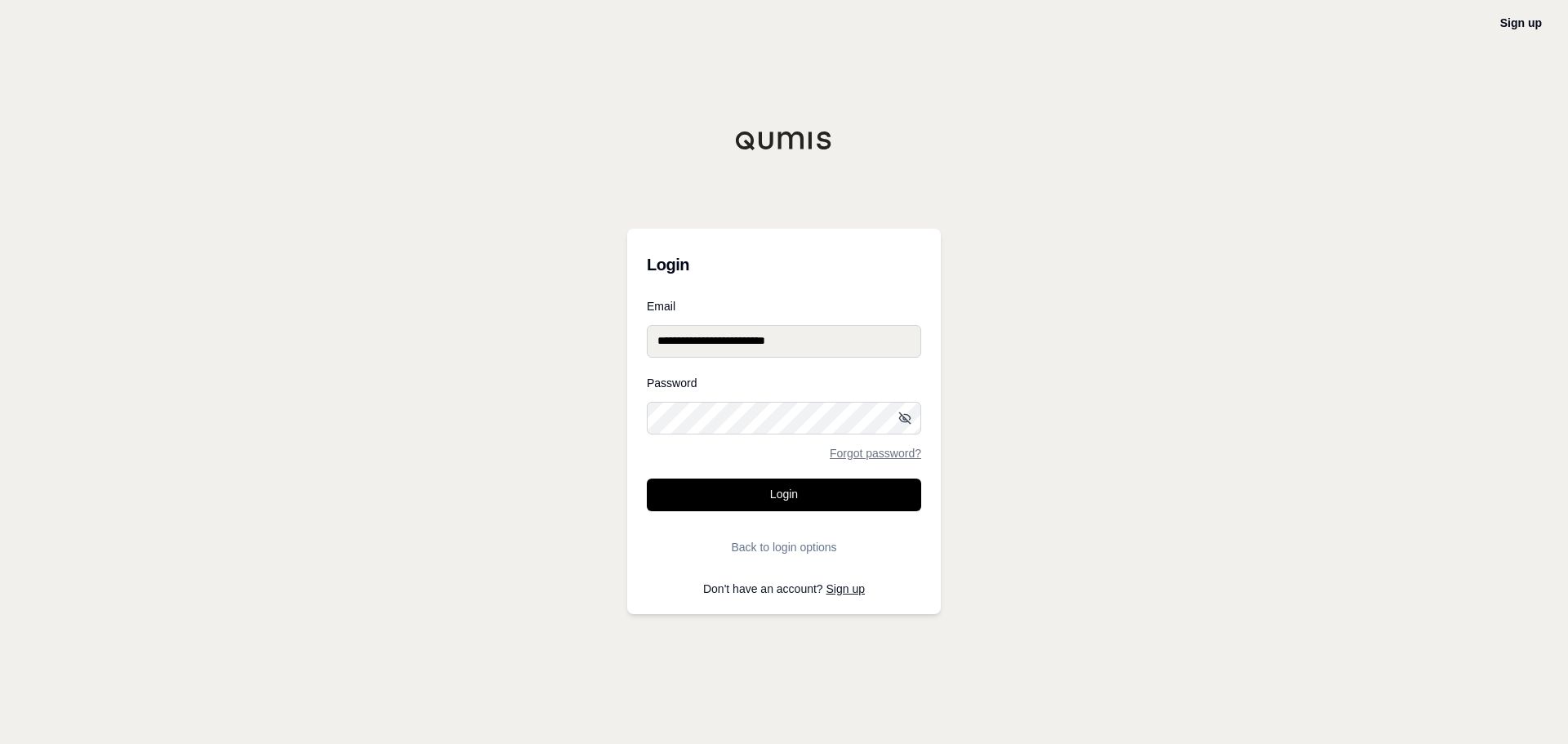 click on "**********" at bounding box center (784, 372) 